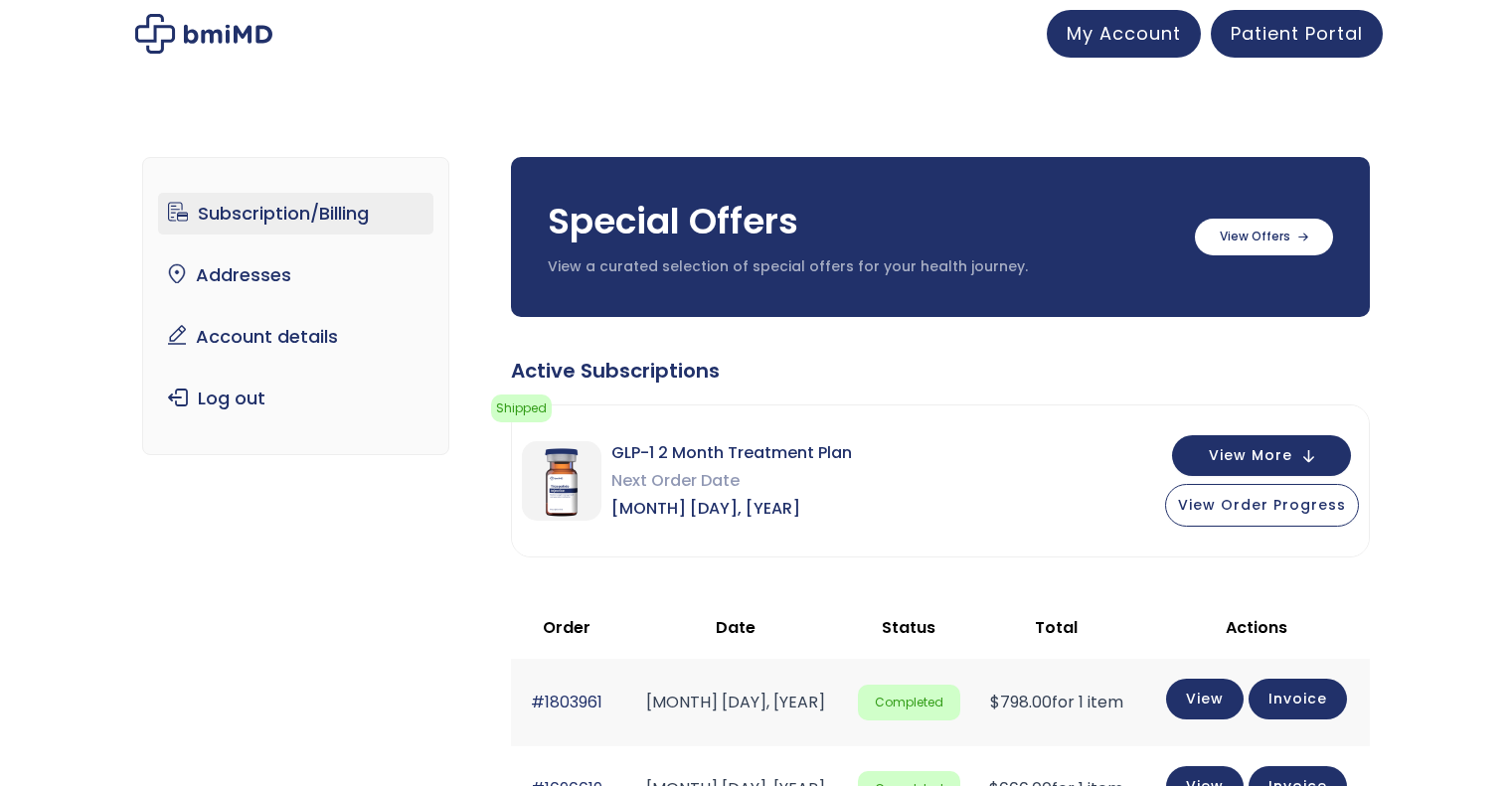 scroll, scrollTop: 0, scrollLeft: 0, axis: both 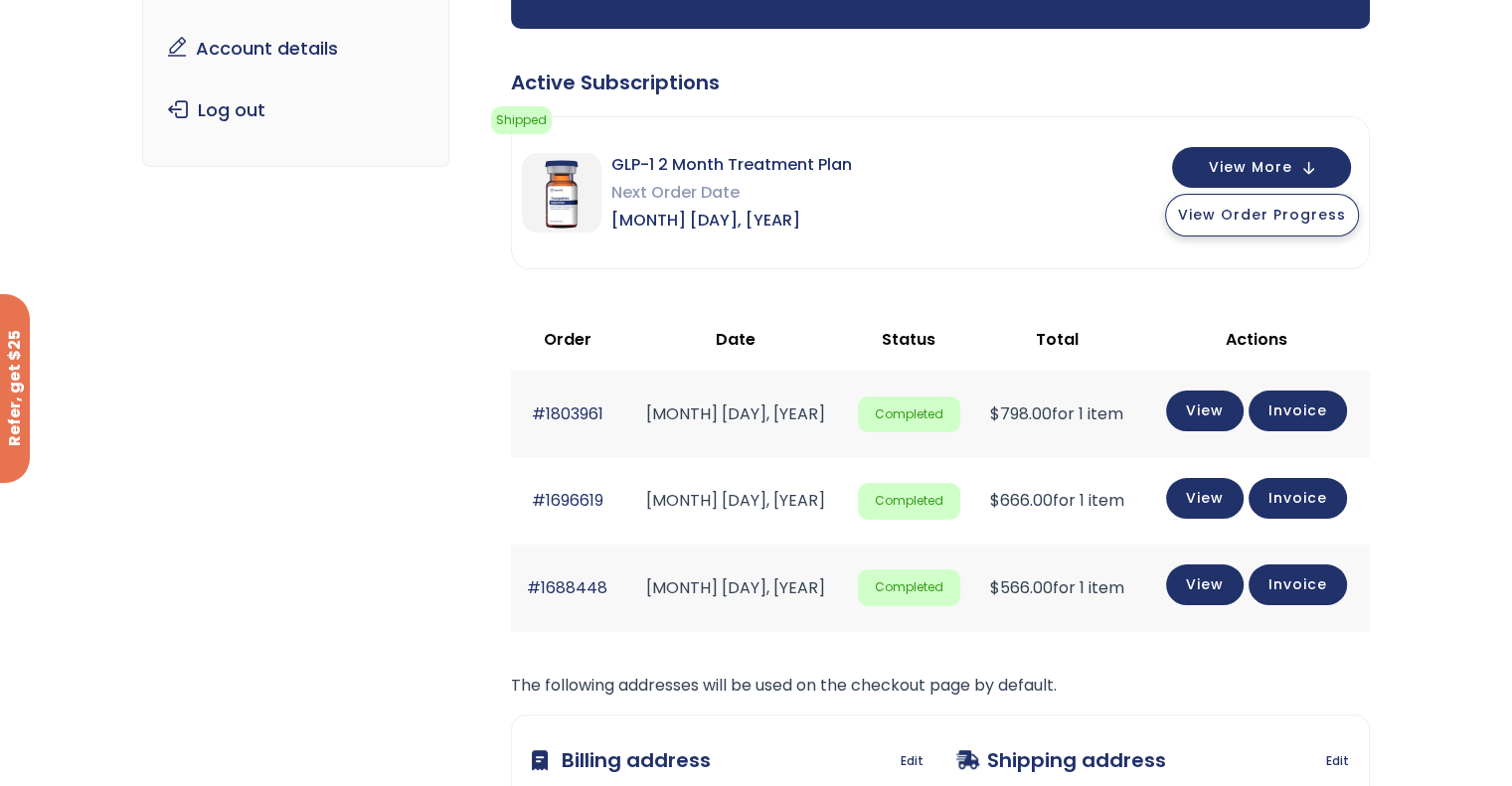 click on "View Order Progress" at bounding box center (1261, 215) 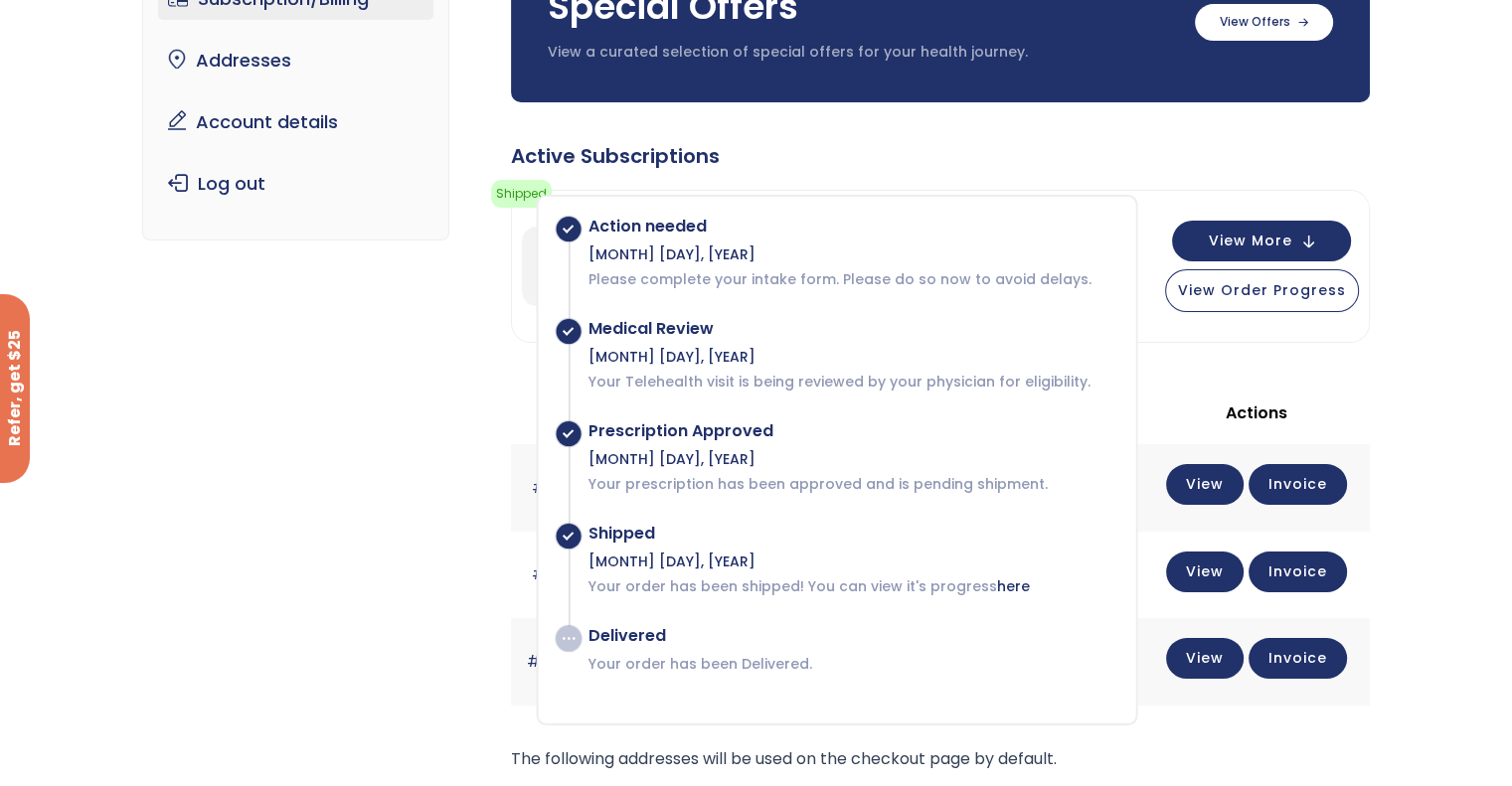 scroll, scrollTop: 209, scrollLeft: 0, axis: vertical 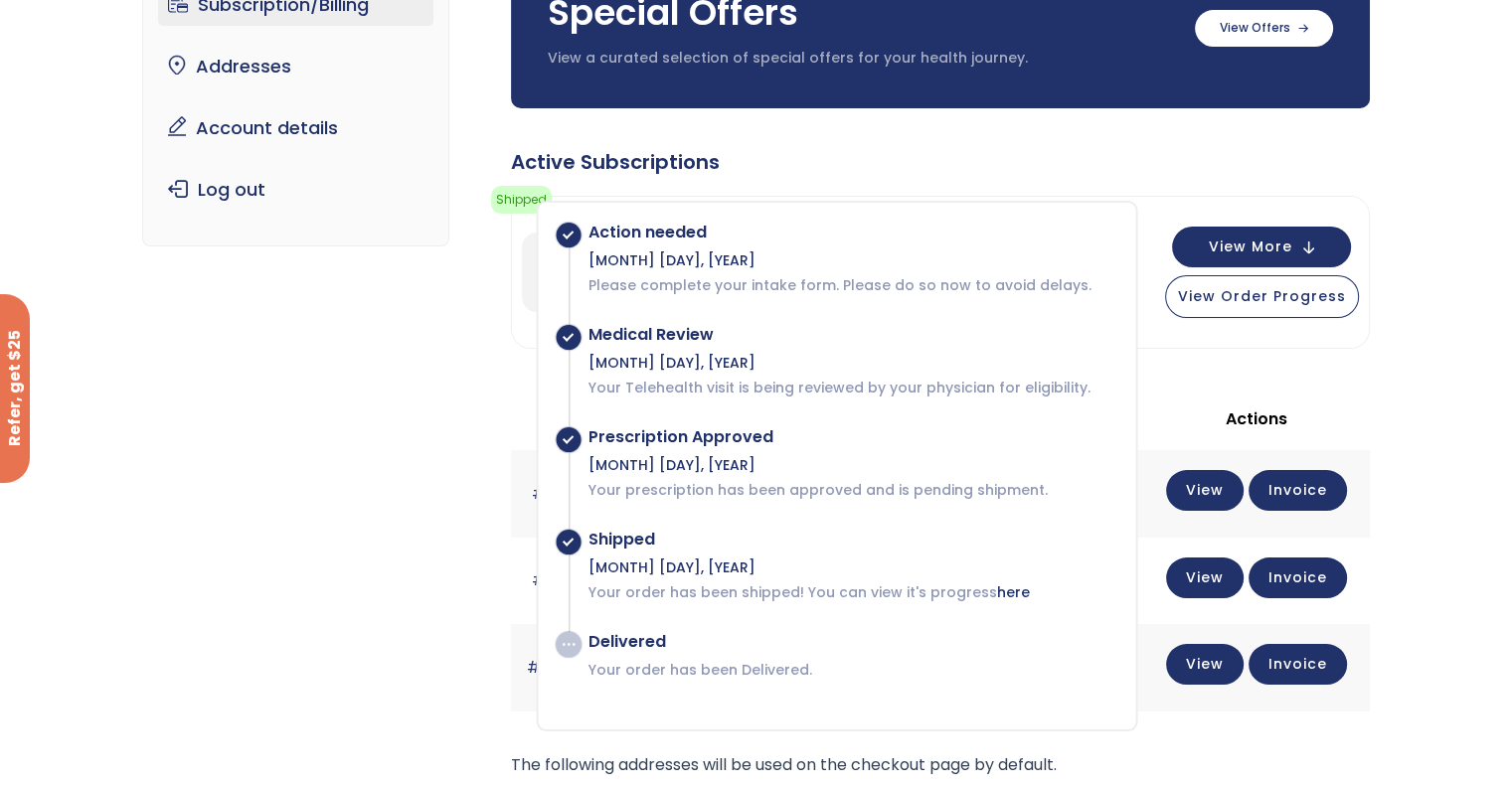 click on "Active Subscriptions" 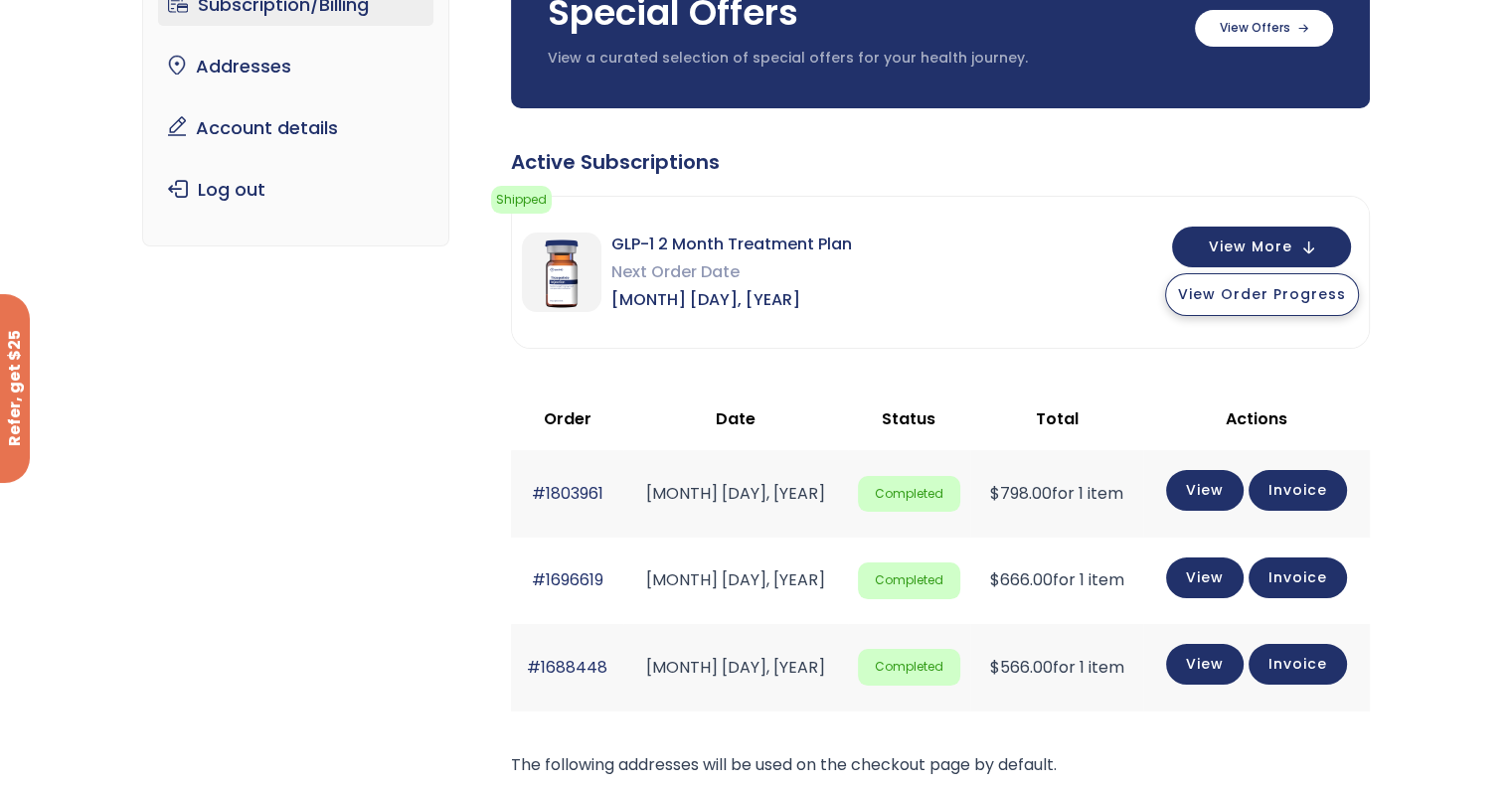 click on "View Order Progress" at bounding box center [1261, 294] 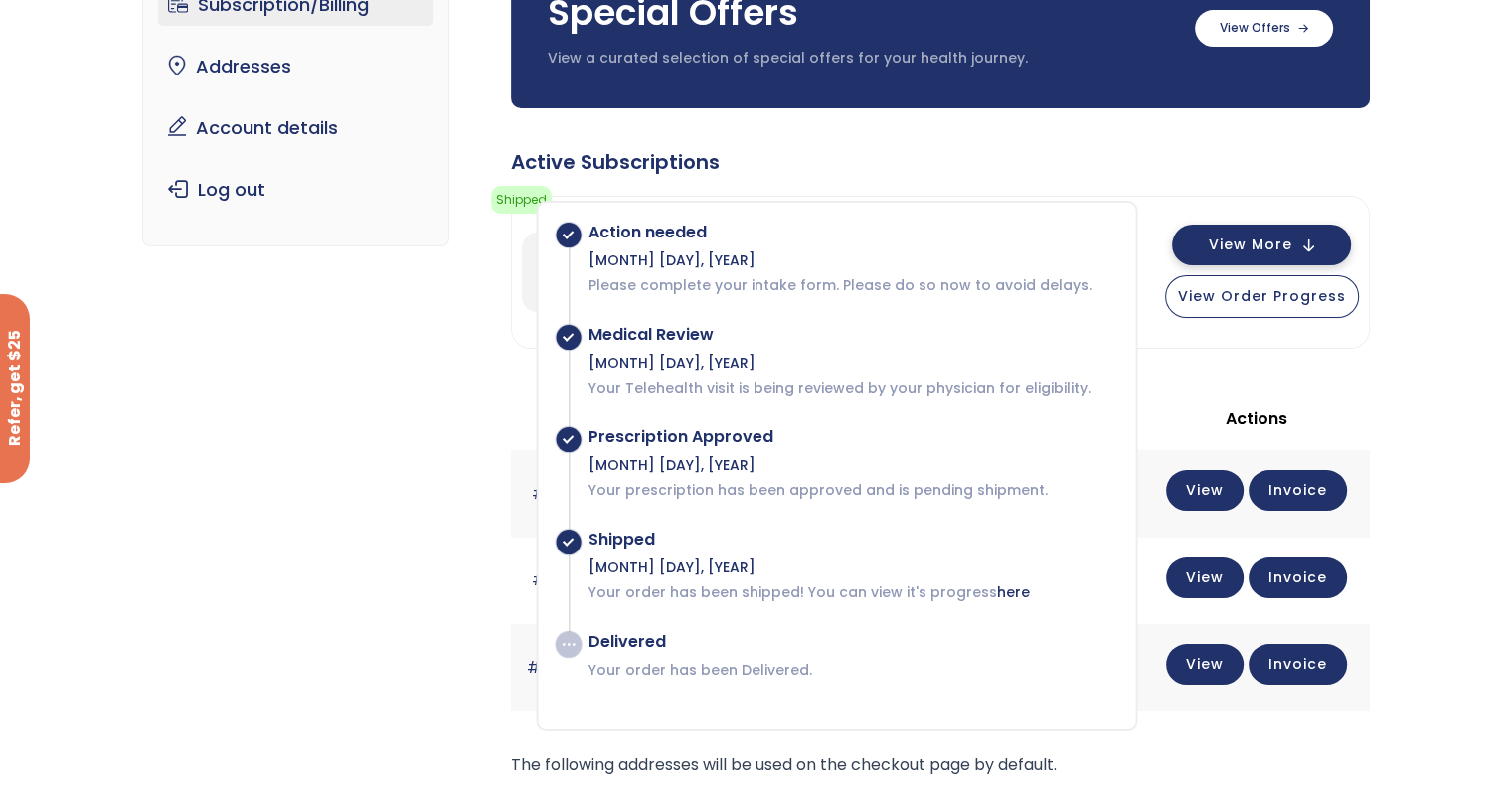 click on "View More" at bounding box center (1261, 244) 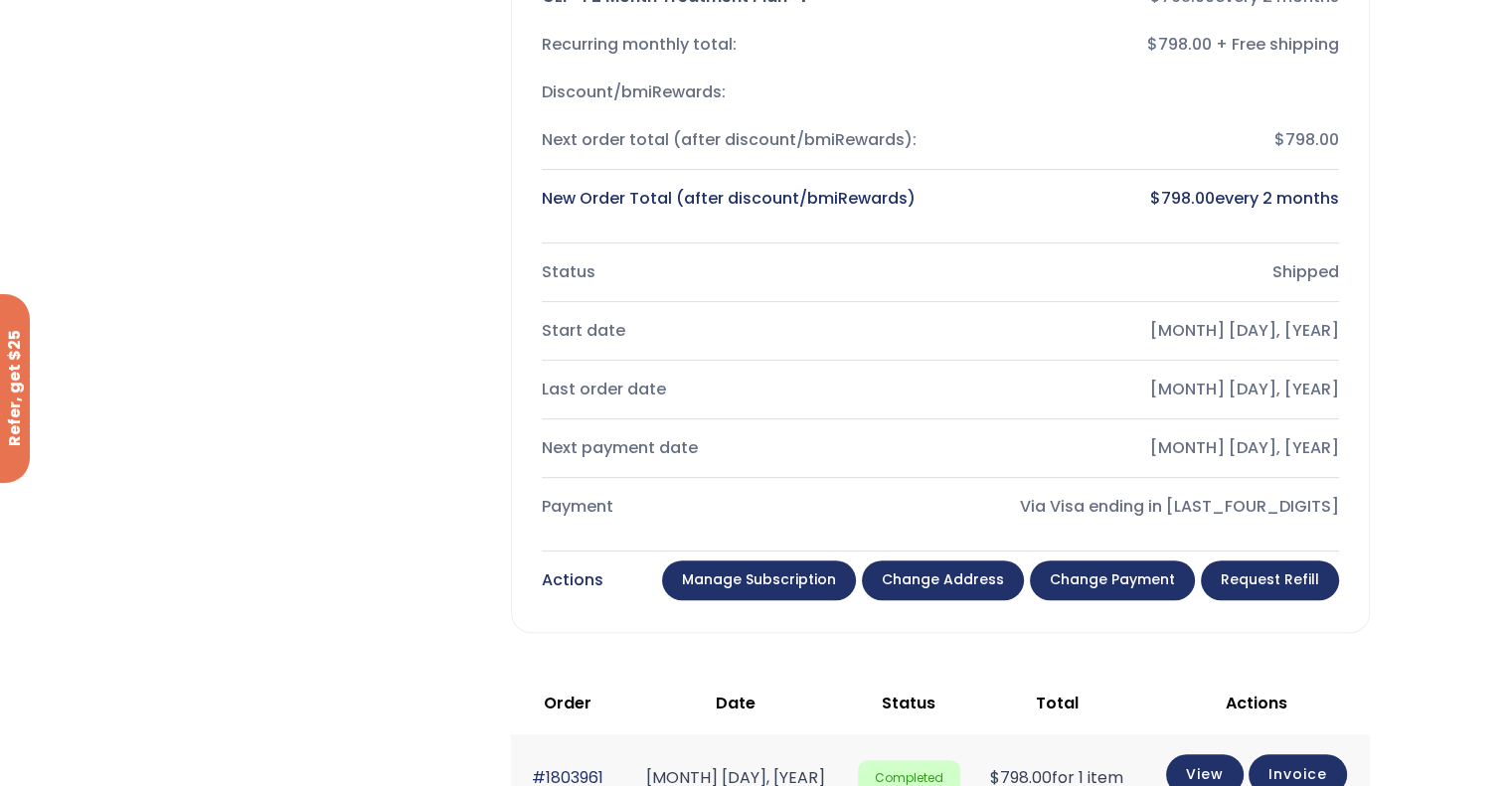 scroll, scrollTop: 636, scrollLeft: 0, axis: vertical 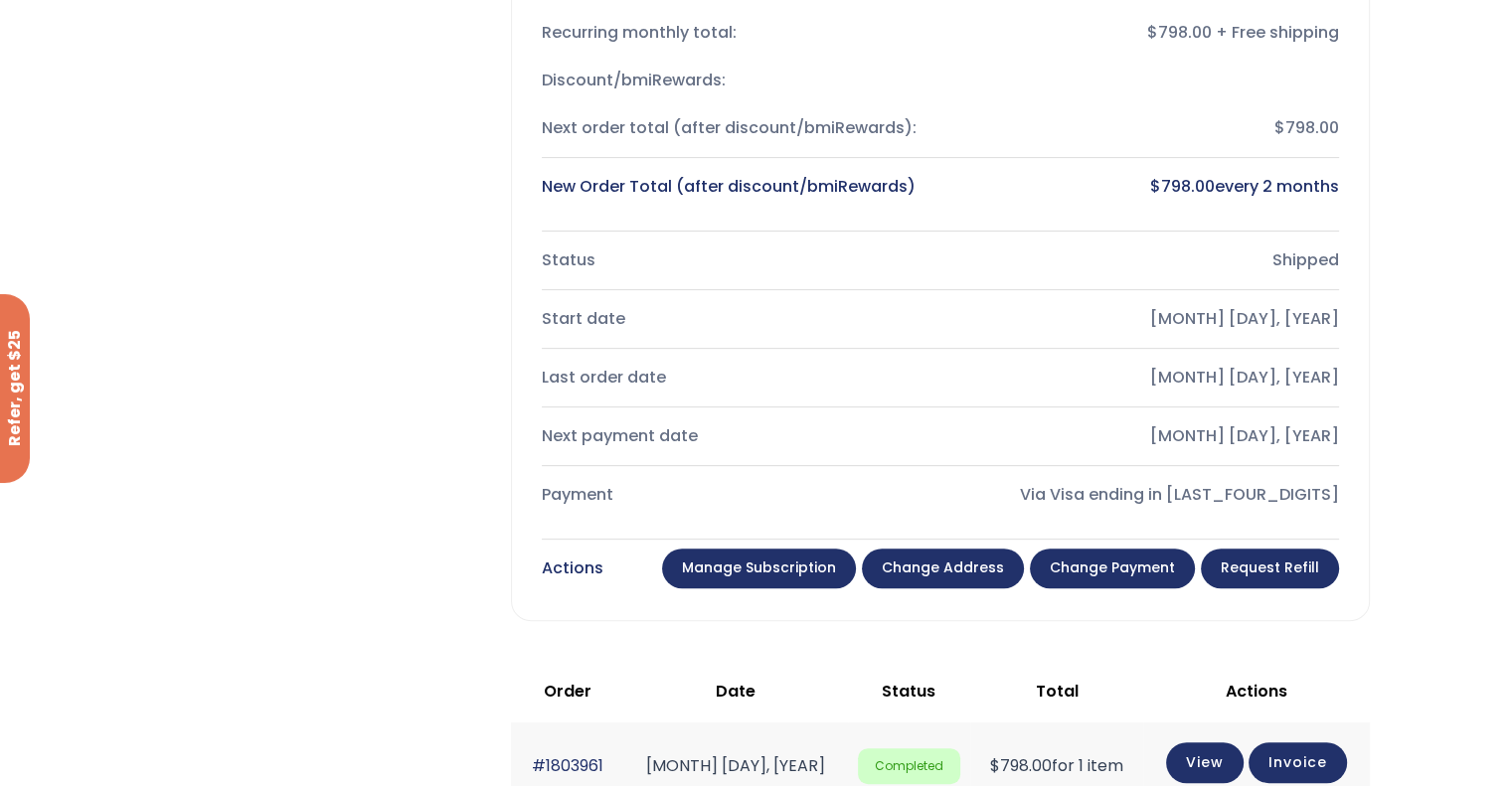 click on "Manage Subscription" at bounding box center [758, 568] 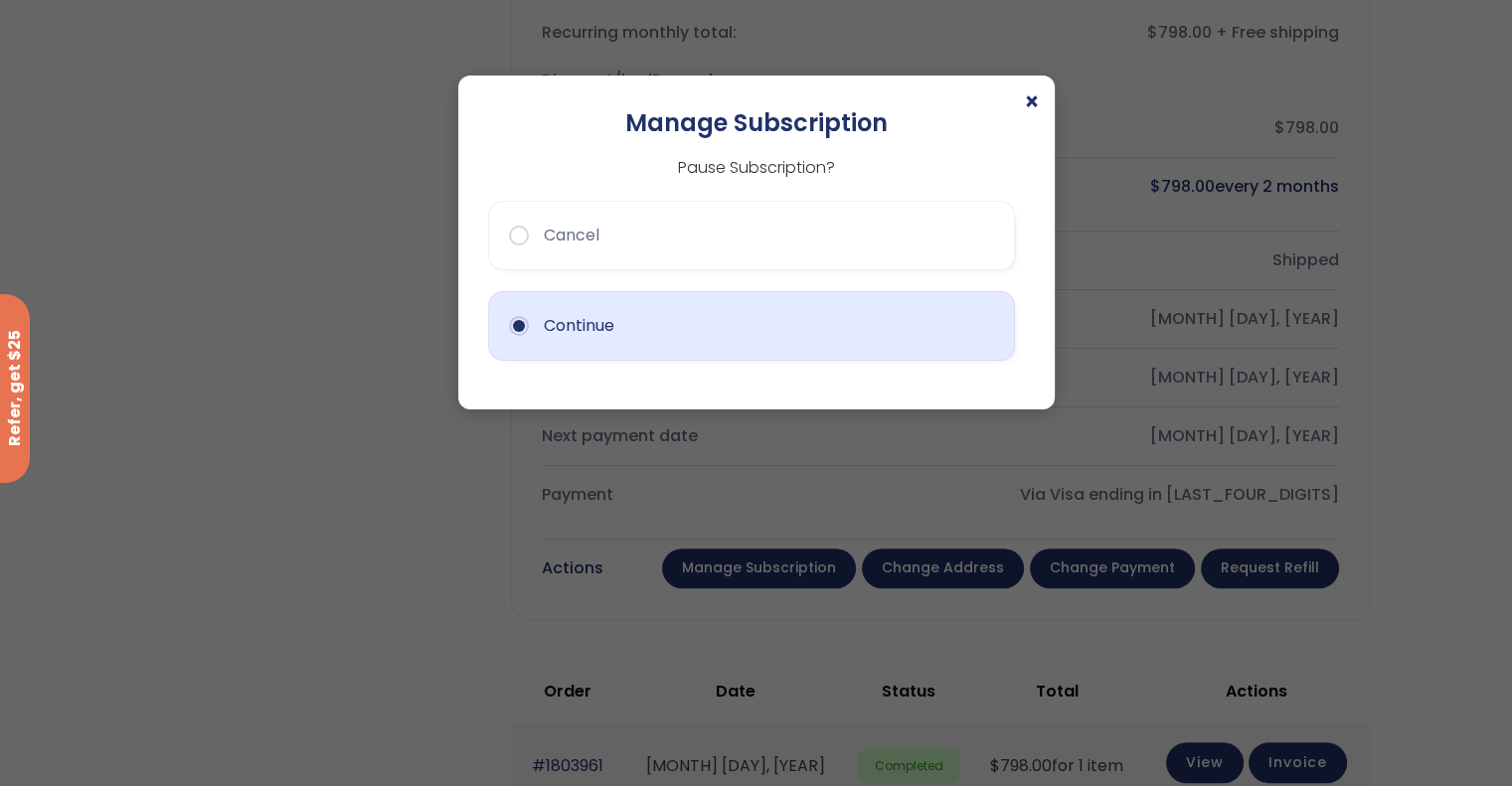 click on "Continue" 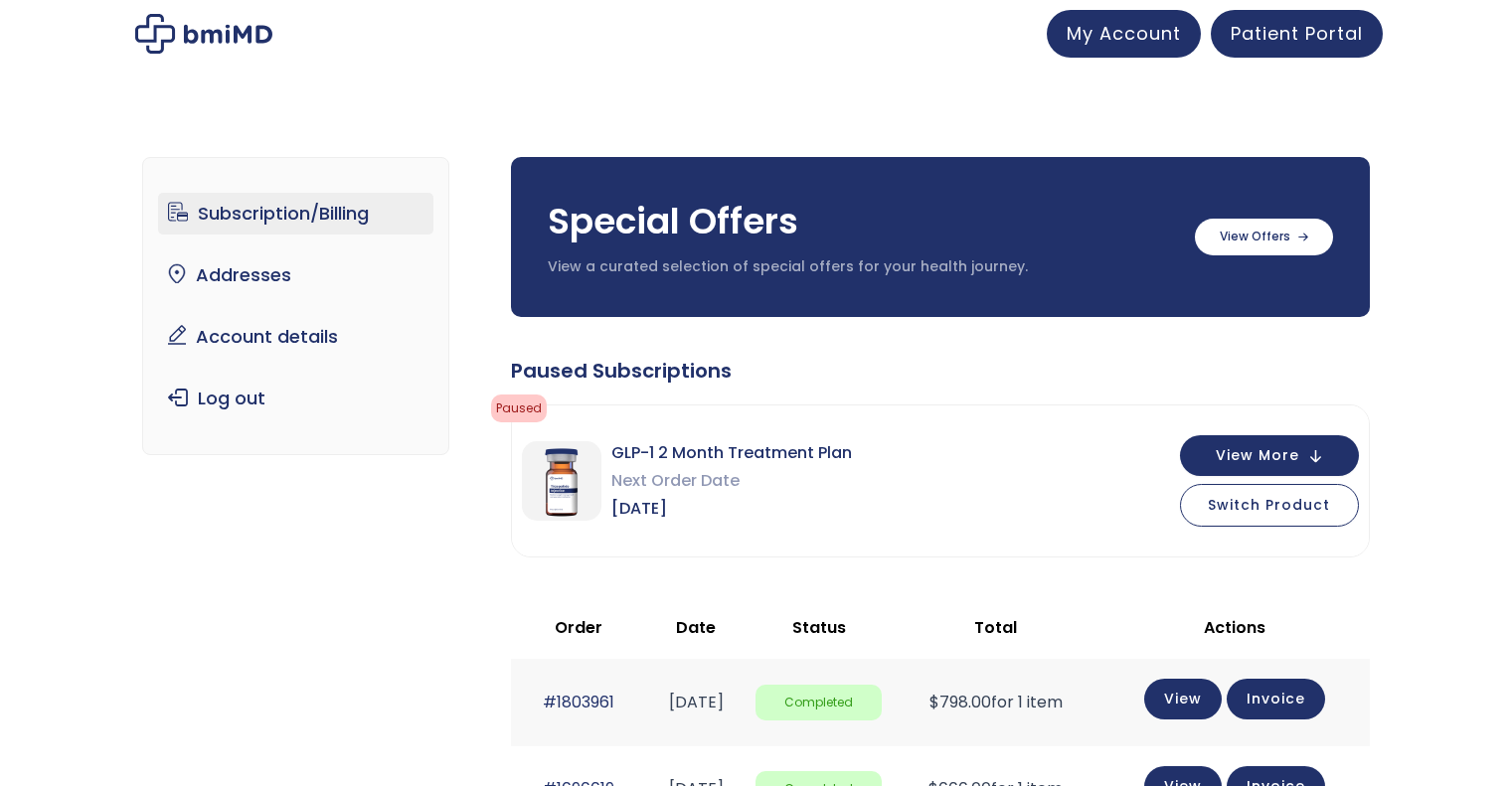 scroll, scrollTop: 0, scrollLeft: 0, axis: both 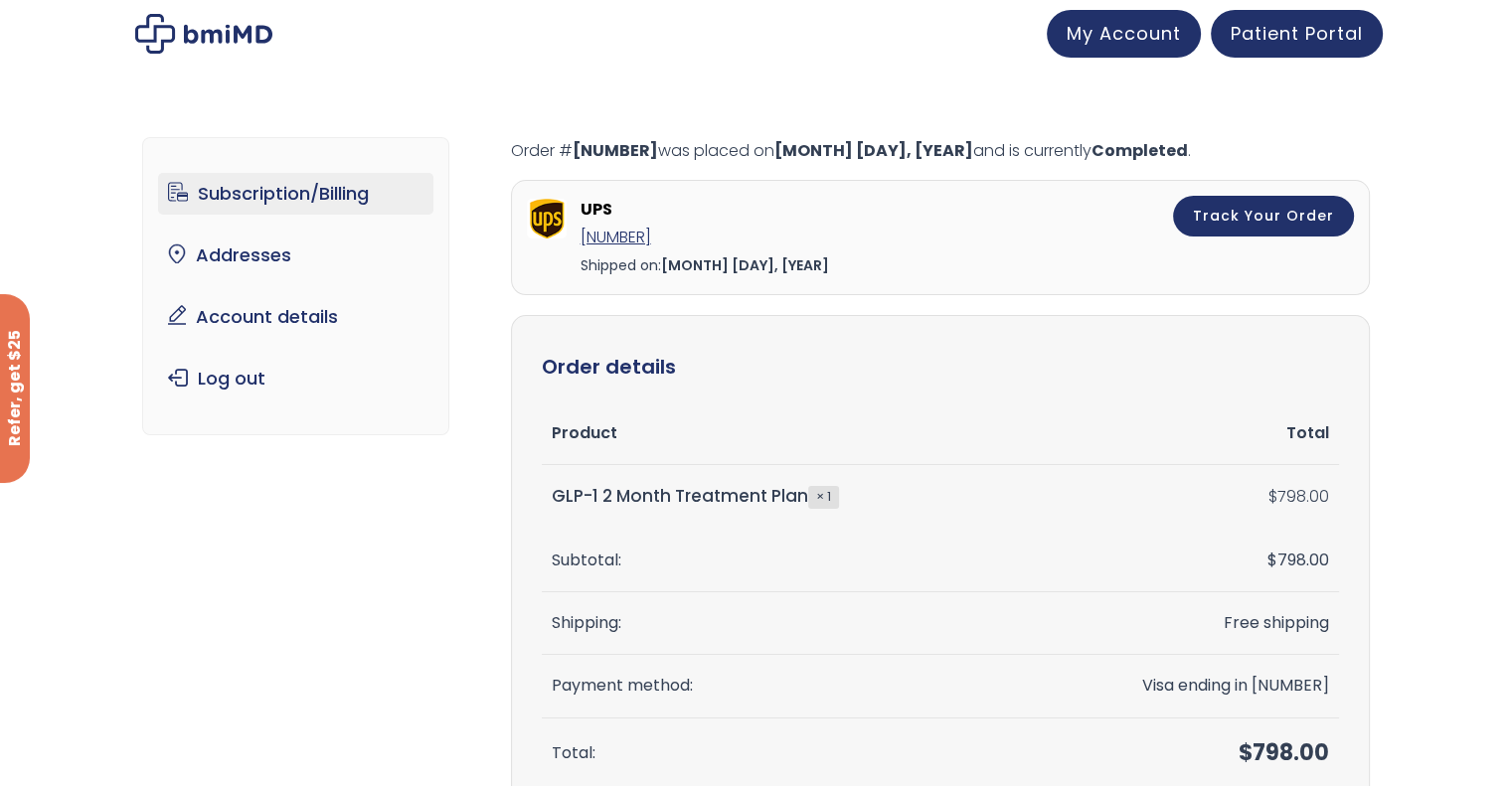 click on "Subscription/Billing" at bounding box center [295, 194] 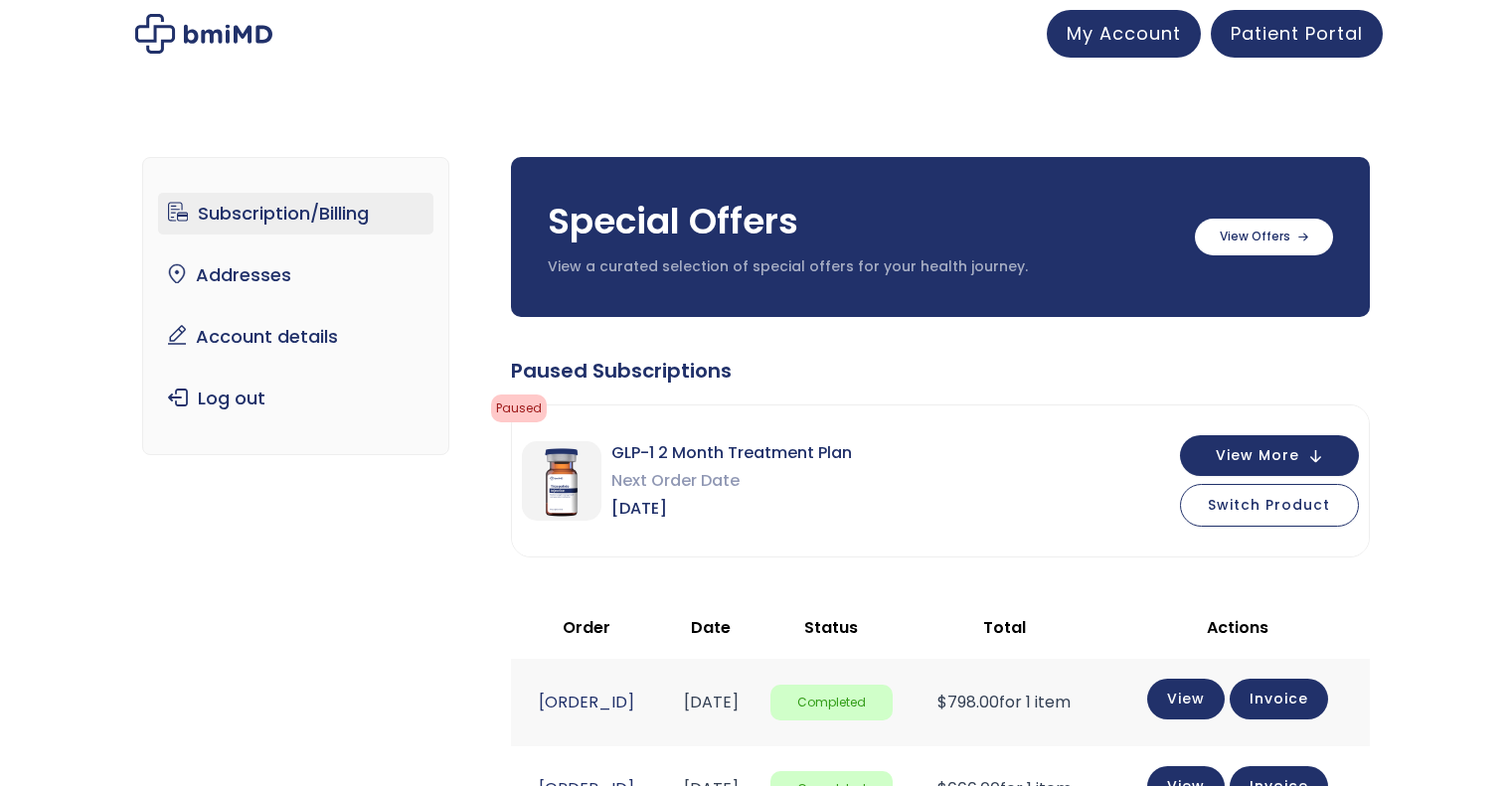 scroll, scrollTop: 0, scrollLeft: 0, axis: both 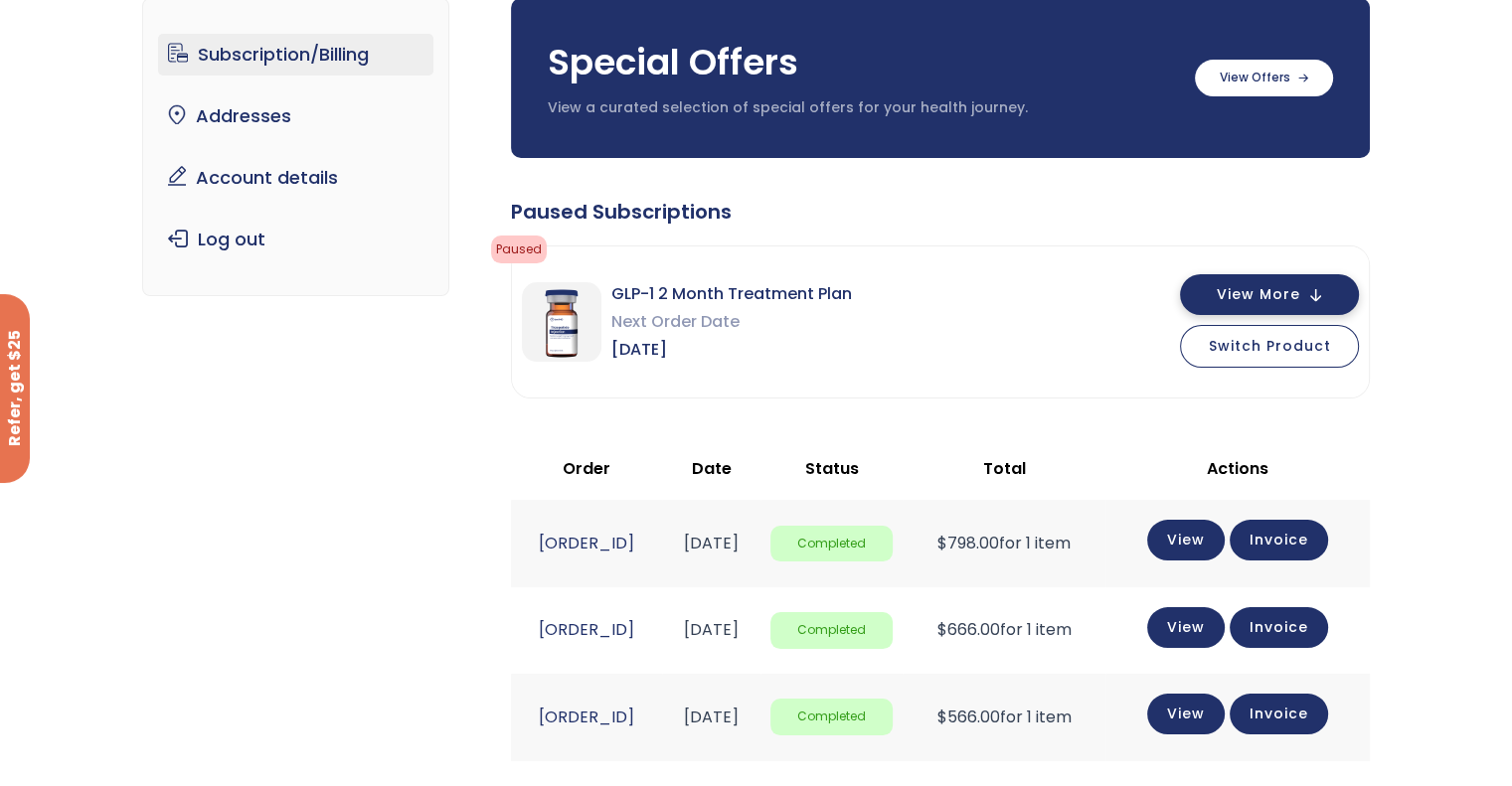 click on "View More" at bounding box center (1269, 294) 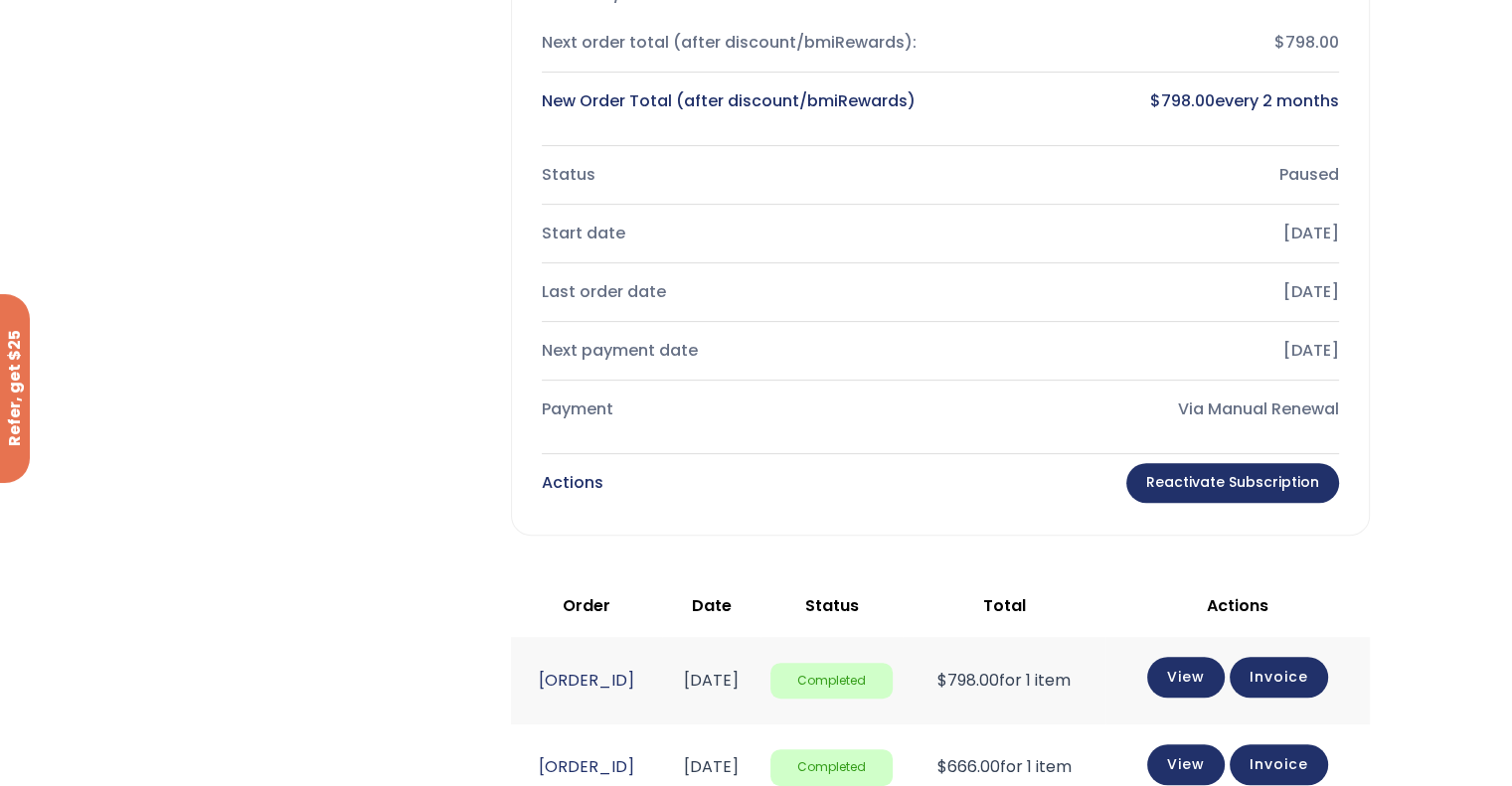 scroll, scrollTop: 722, scrollLeft: 0, axis: vertical 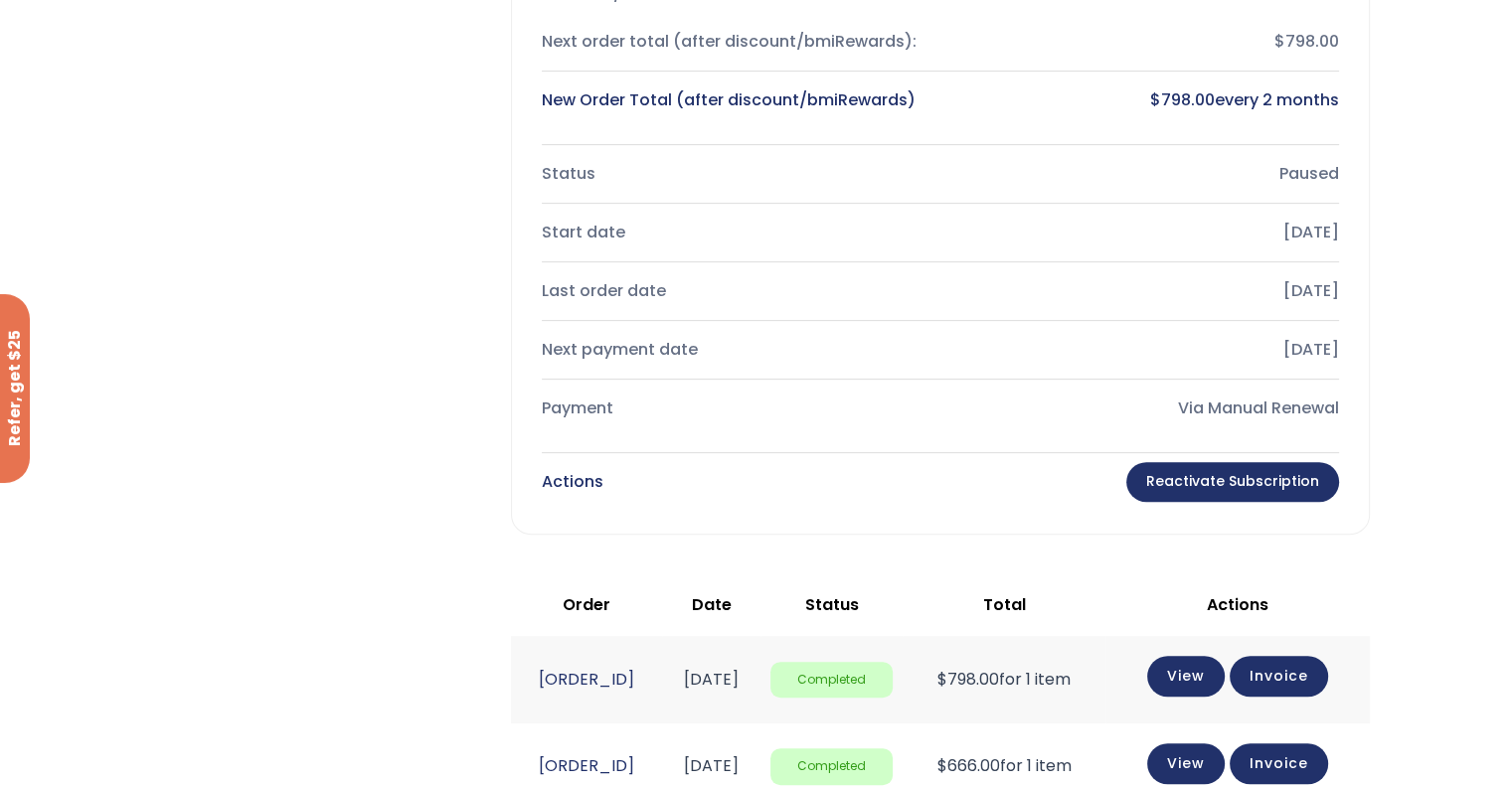 click on "Reactivate Subscription" at bounding box center [1233, 482] 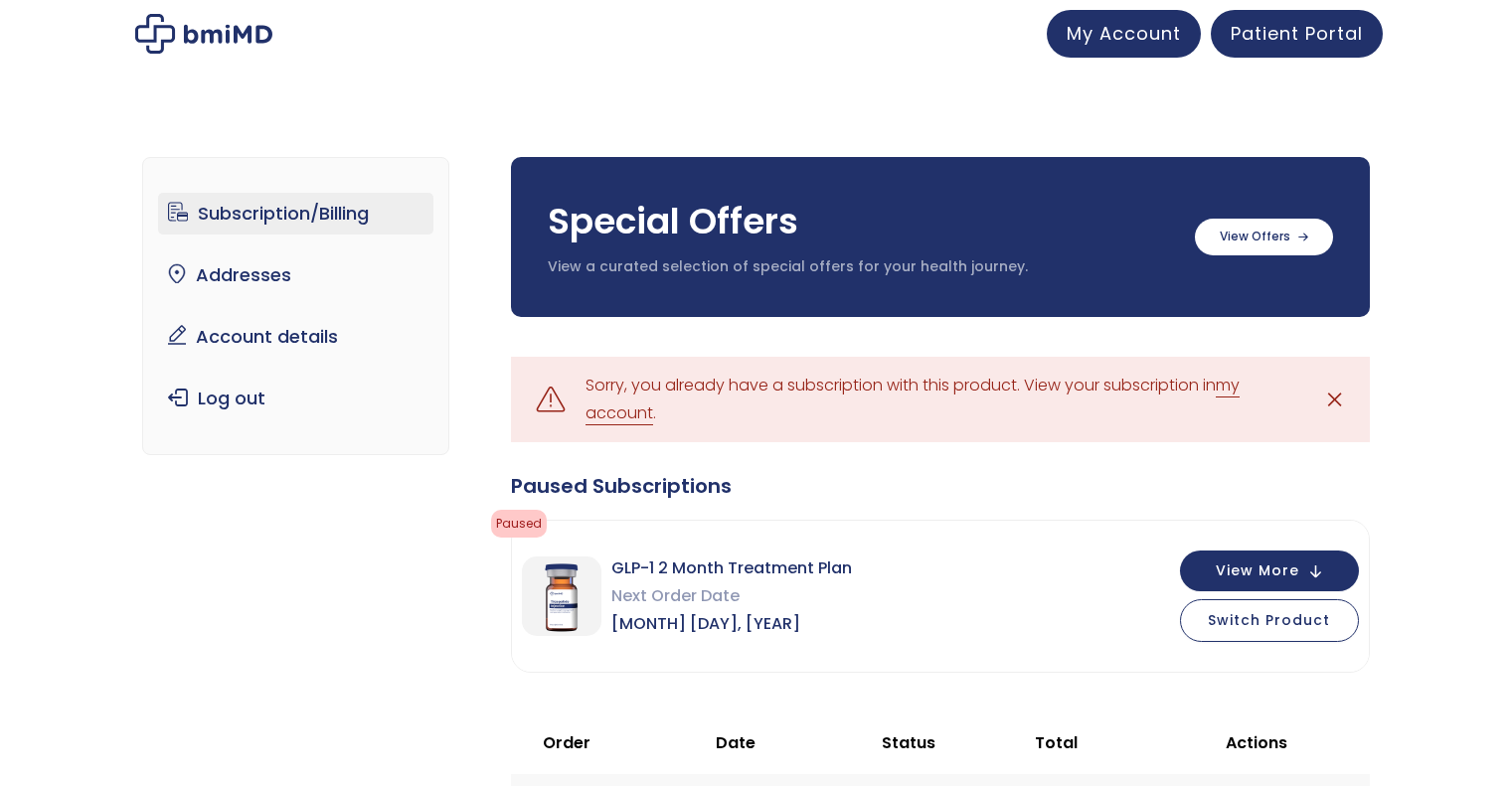 scroll, scrollTop: 0, scrollLeft: 0, axis: both 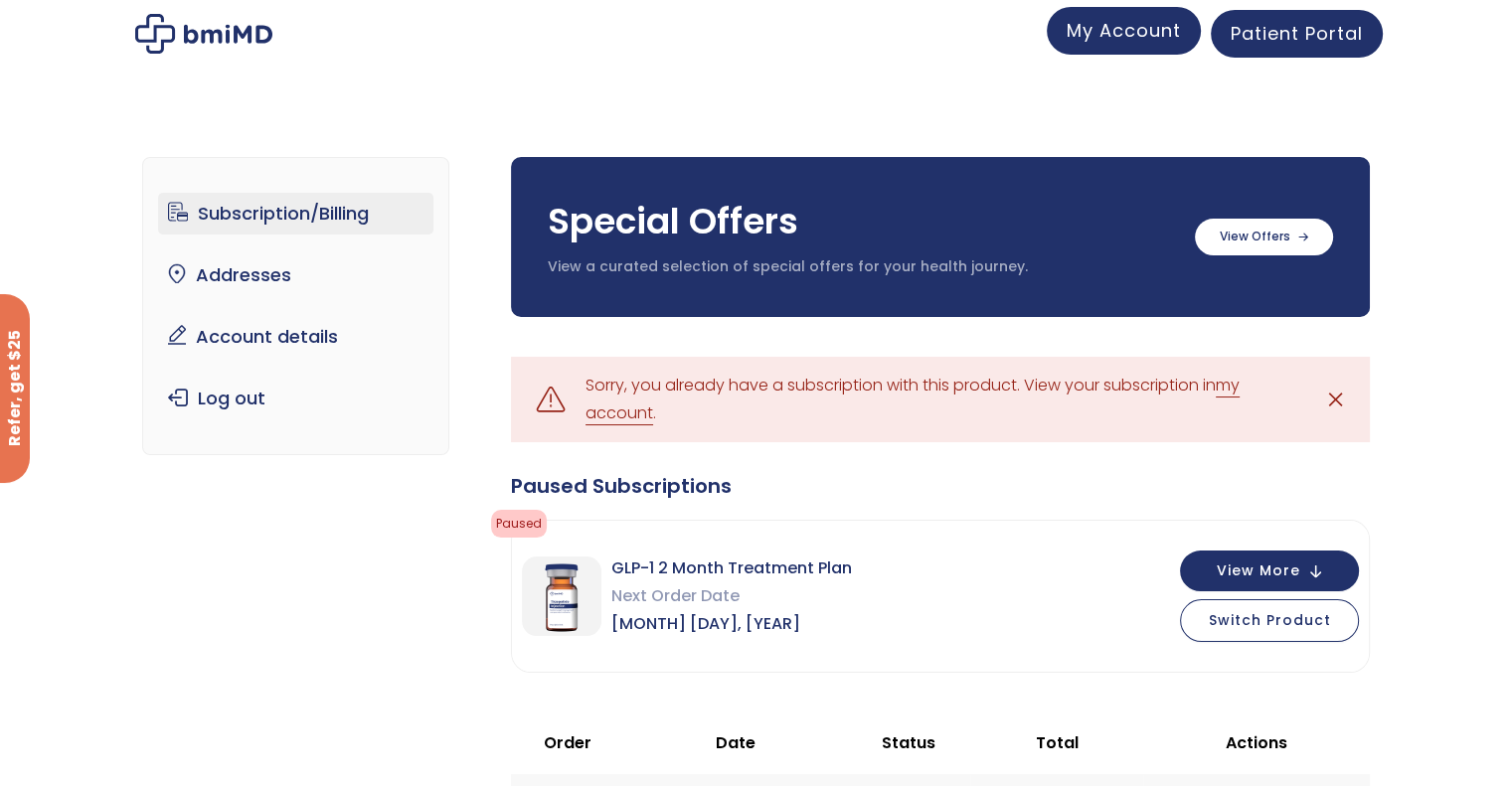 click on "My Account" at bounding box center [1123, 30] 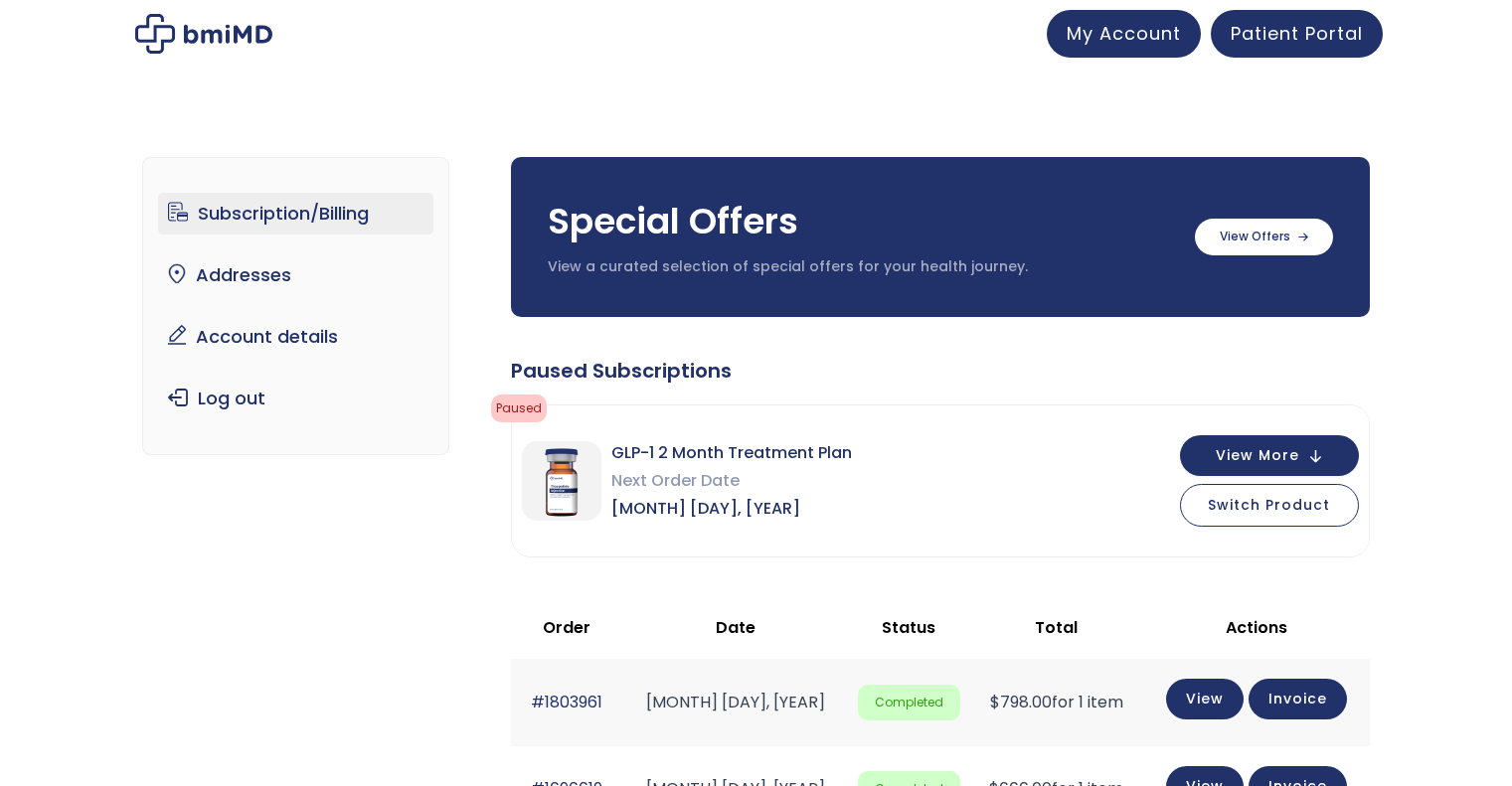 scroll, scrollTop: 0, scrollLeft: 0, axis: both 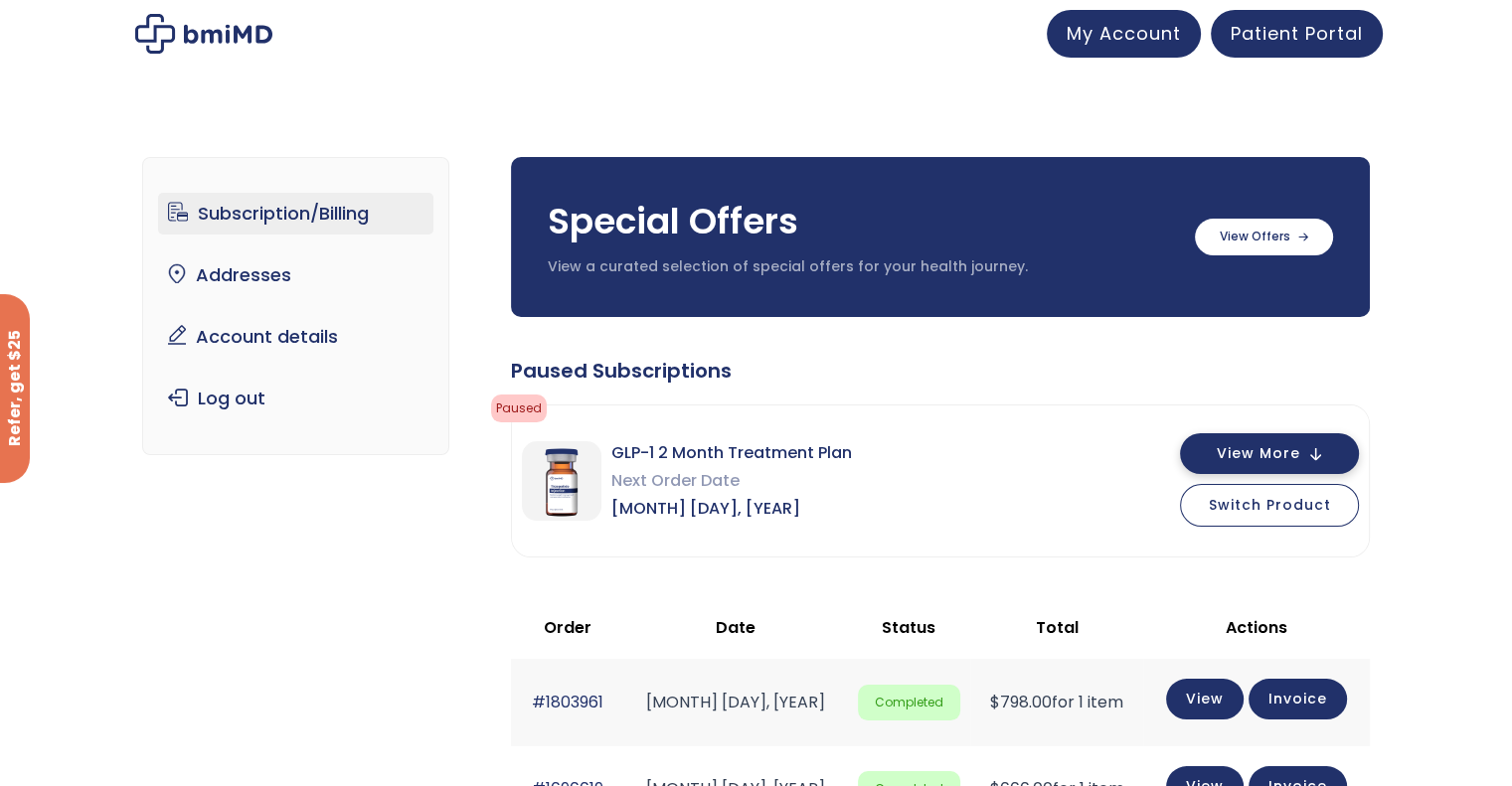 click on "View More" at bounding box center [1258, 453] 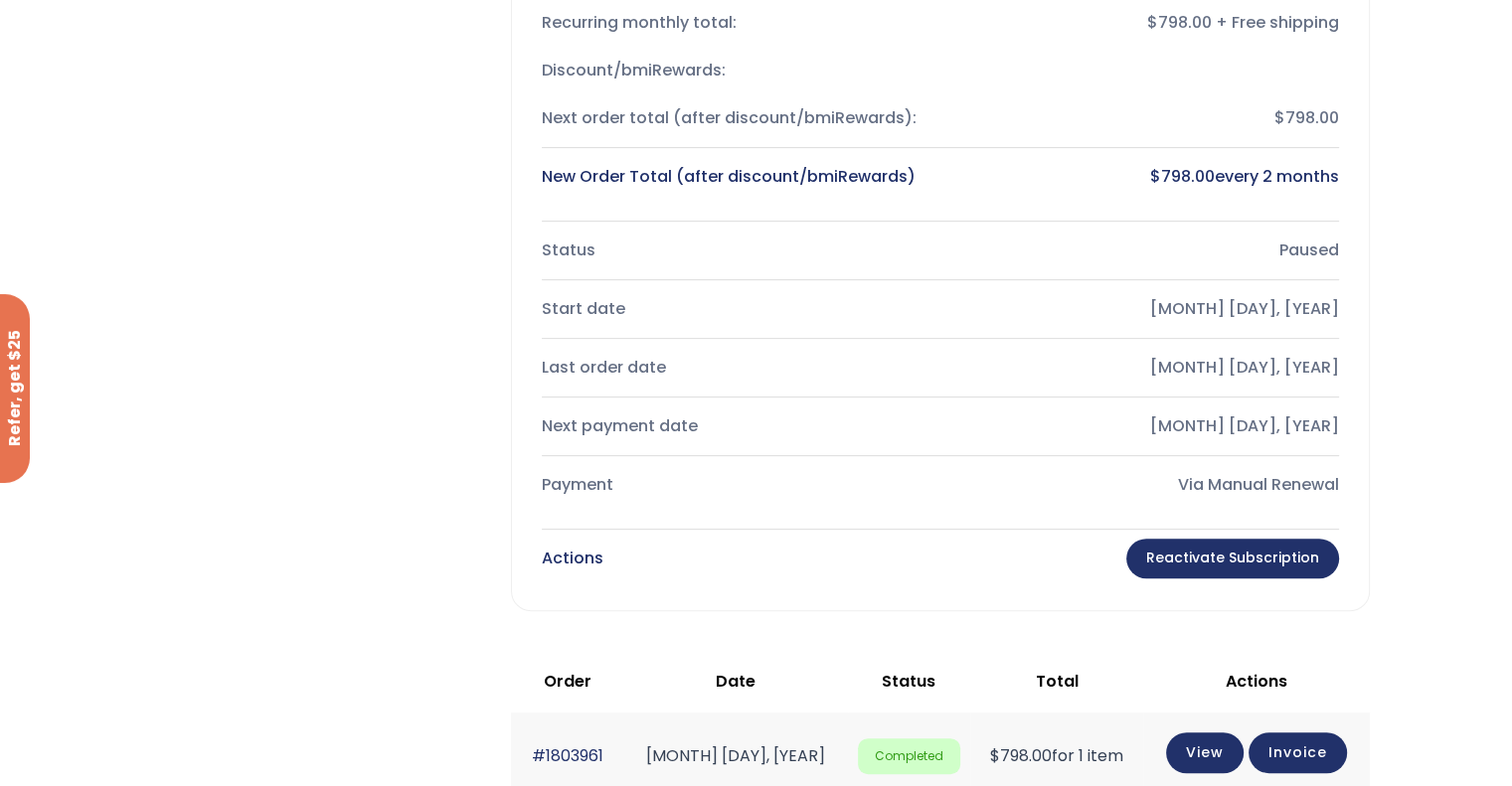 scroll, scrollTop: 647, scrollLeft: 0, axis: vertical 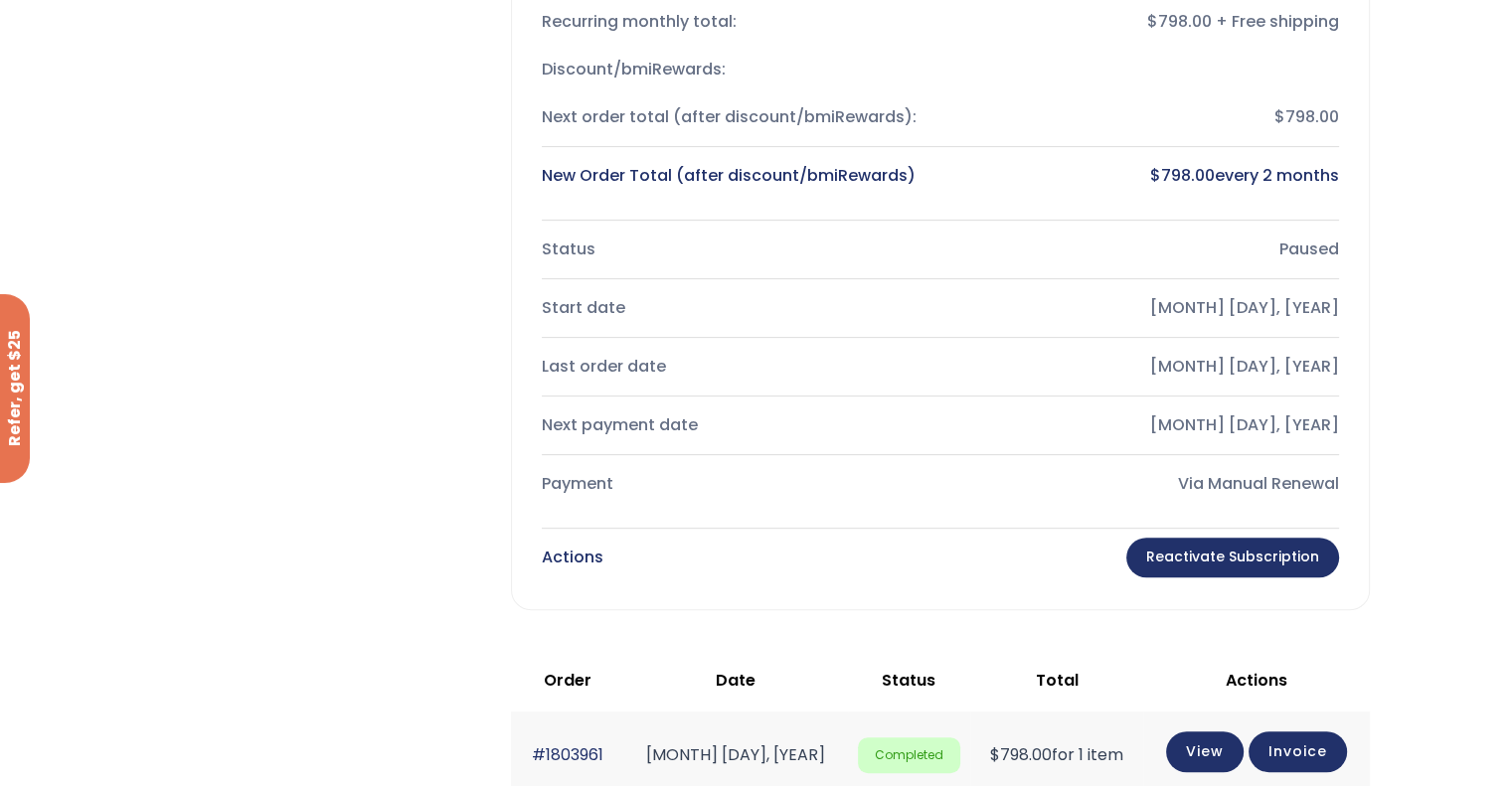 click on "Reactivate Subscription" at bounding box center (1233, 557) 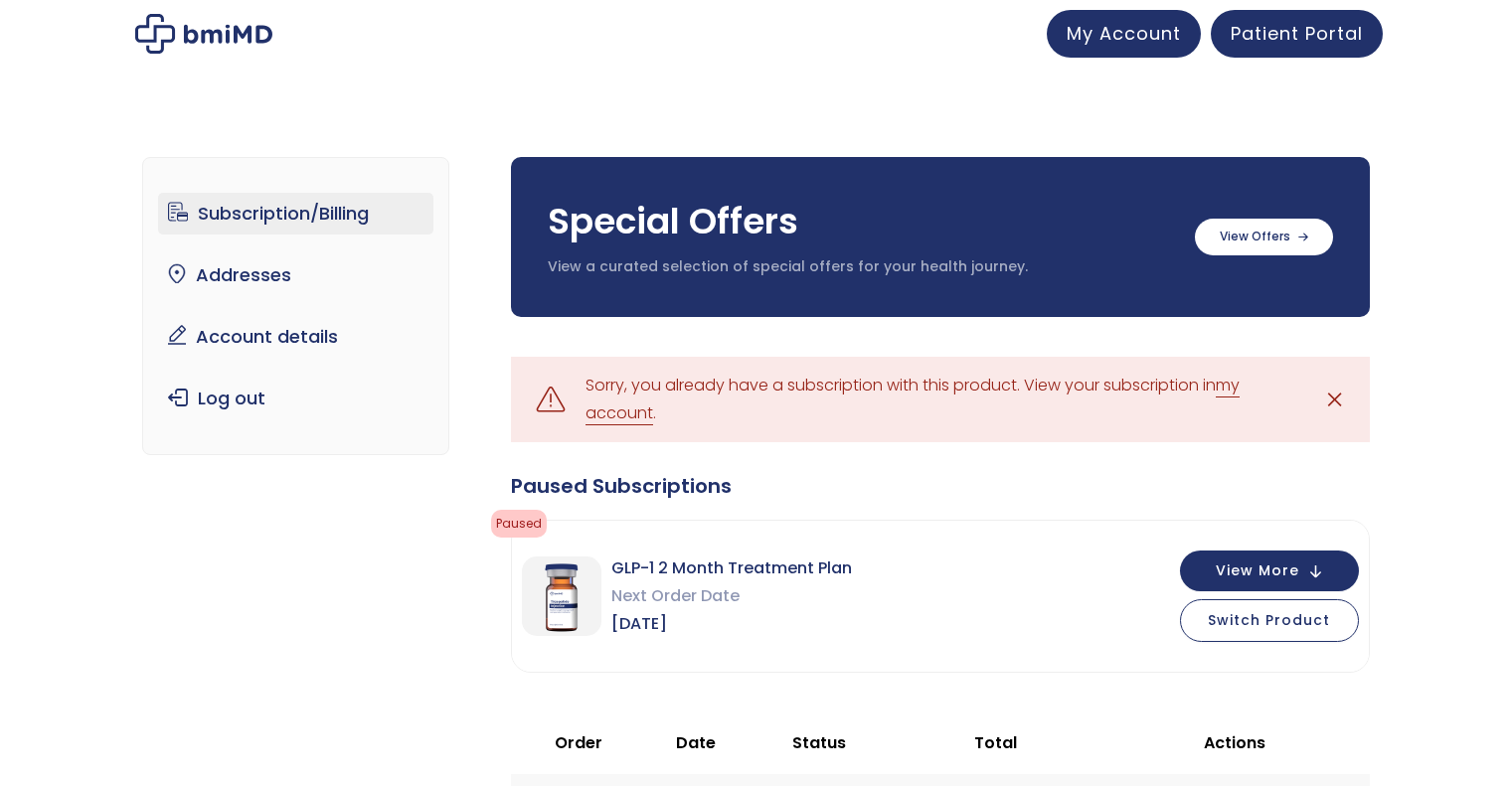 scroll, scrollTop: 0, scrollLeft: 0, axis: both 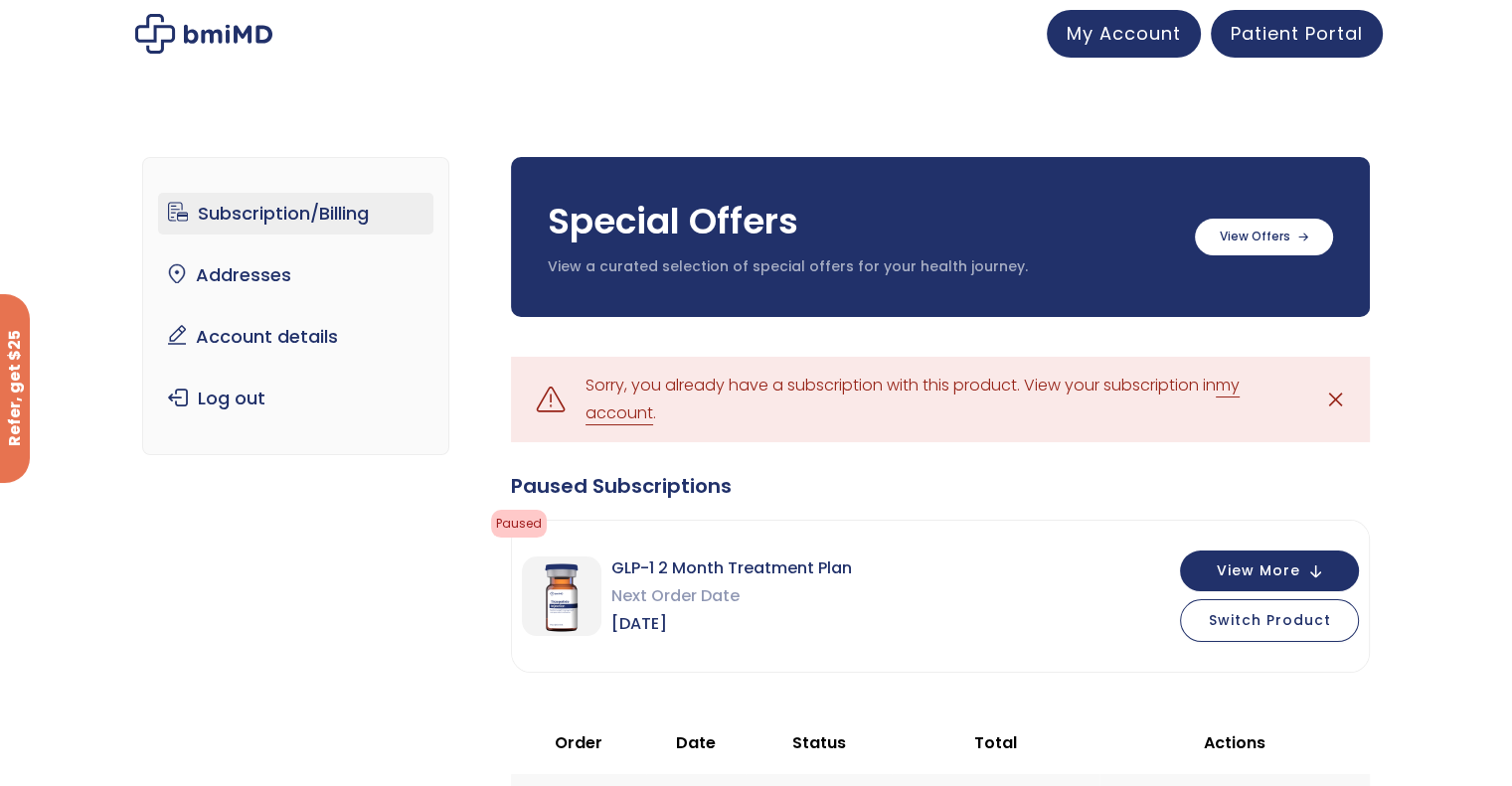 click on "my account" at bounding box center [913, 399] 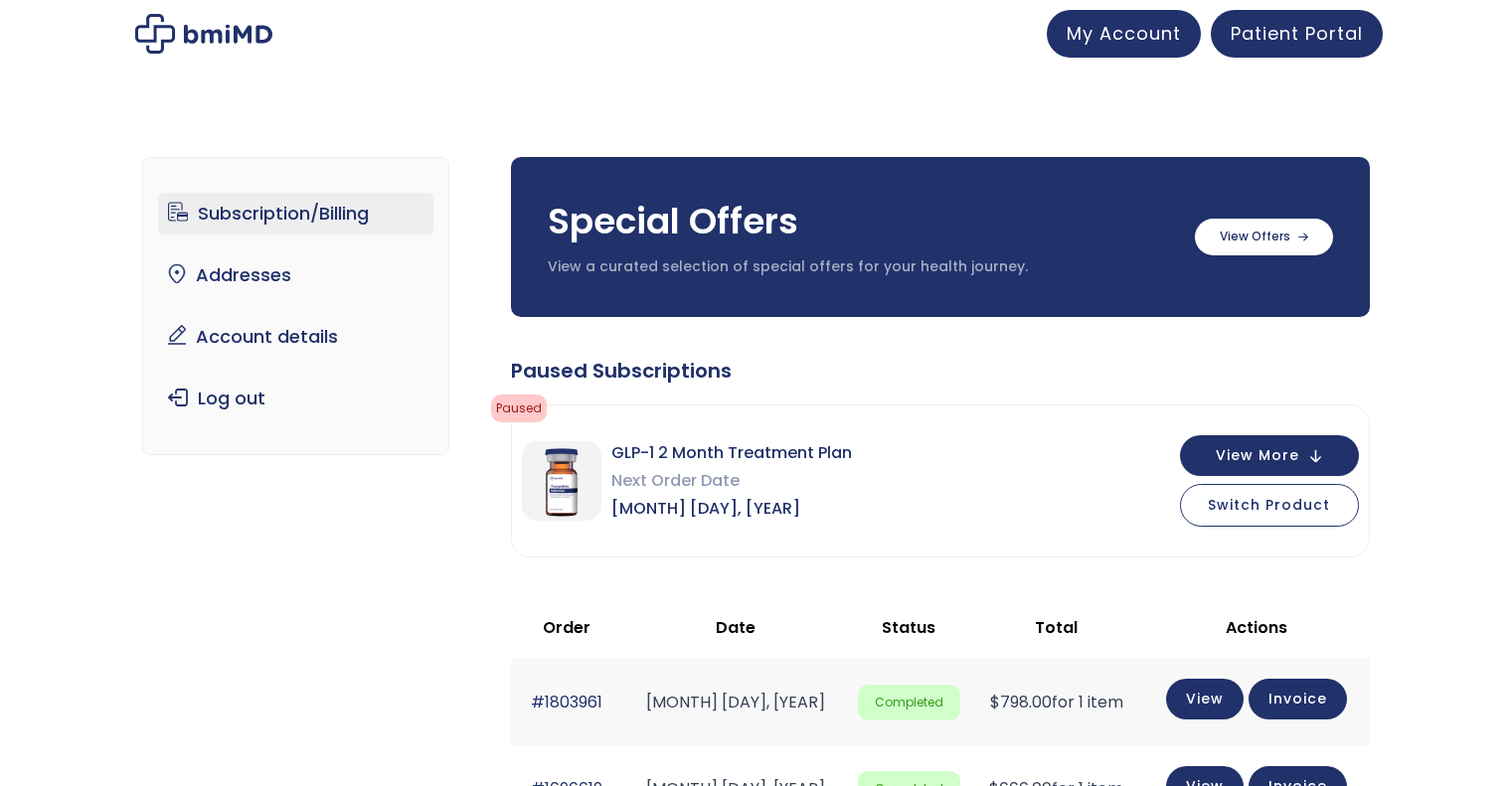 scroll, scrollTop: 0, scrollLeft: 0, axis: both 